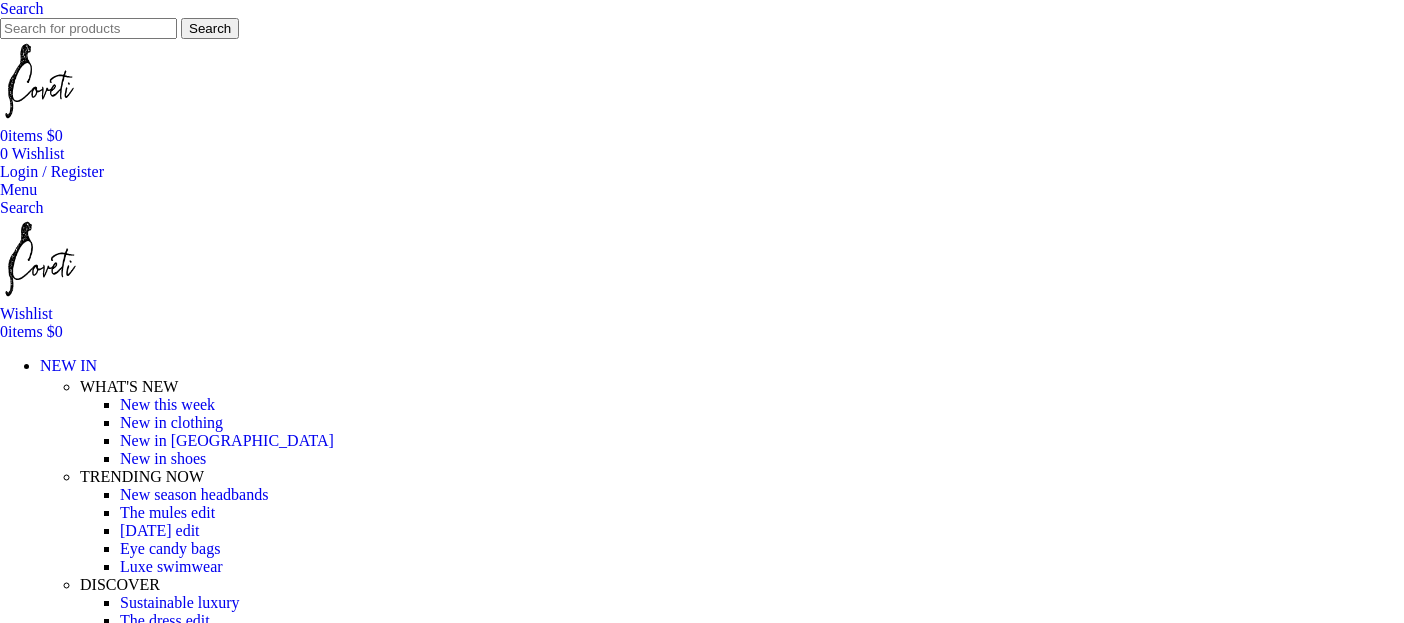 scroll, scrollTop: 0, scrollLeft: 0, axis: both 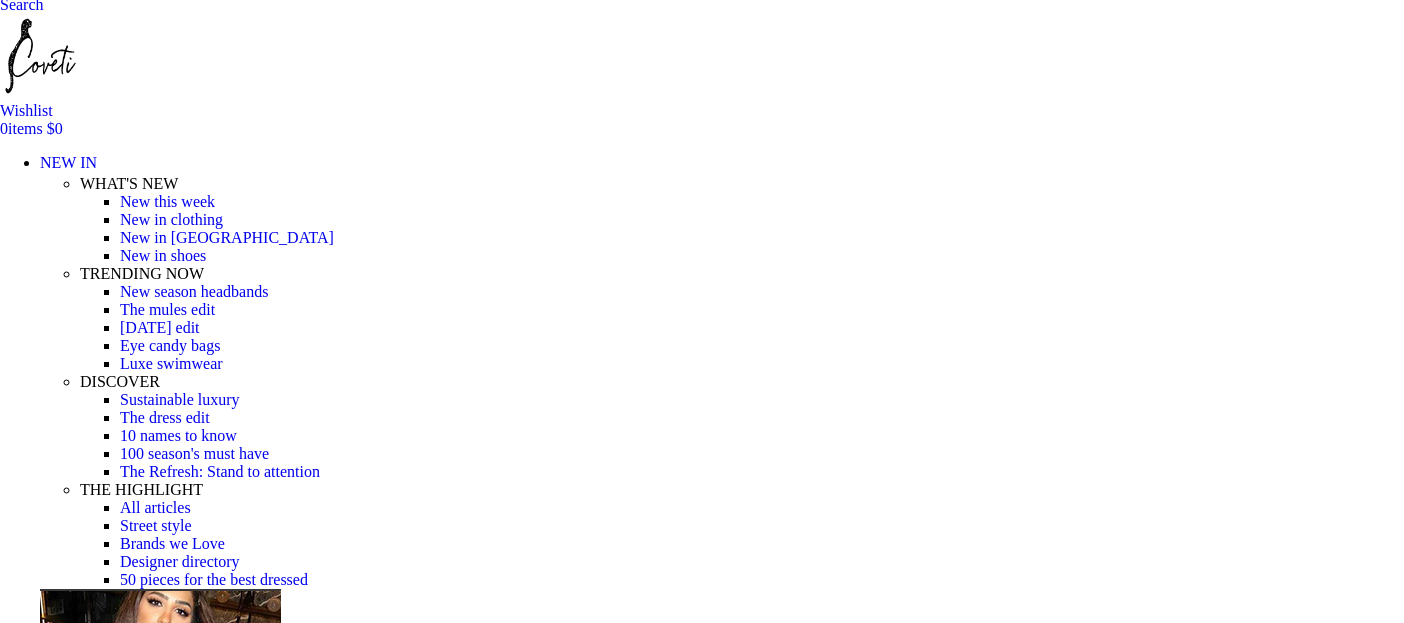 click on "Choose an option 4 UK 6 UK 8 UK 10 UK 12 UK 14 UK" at bounding box center (108, 28568) 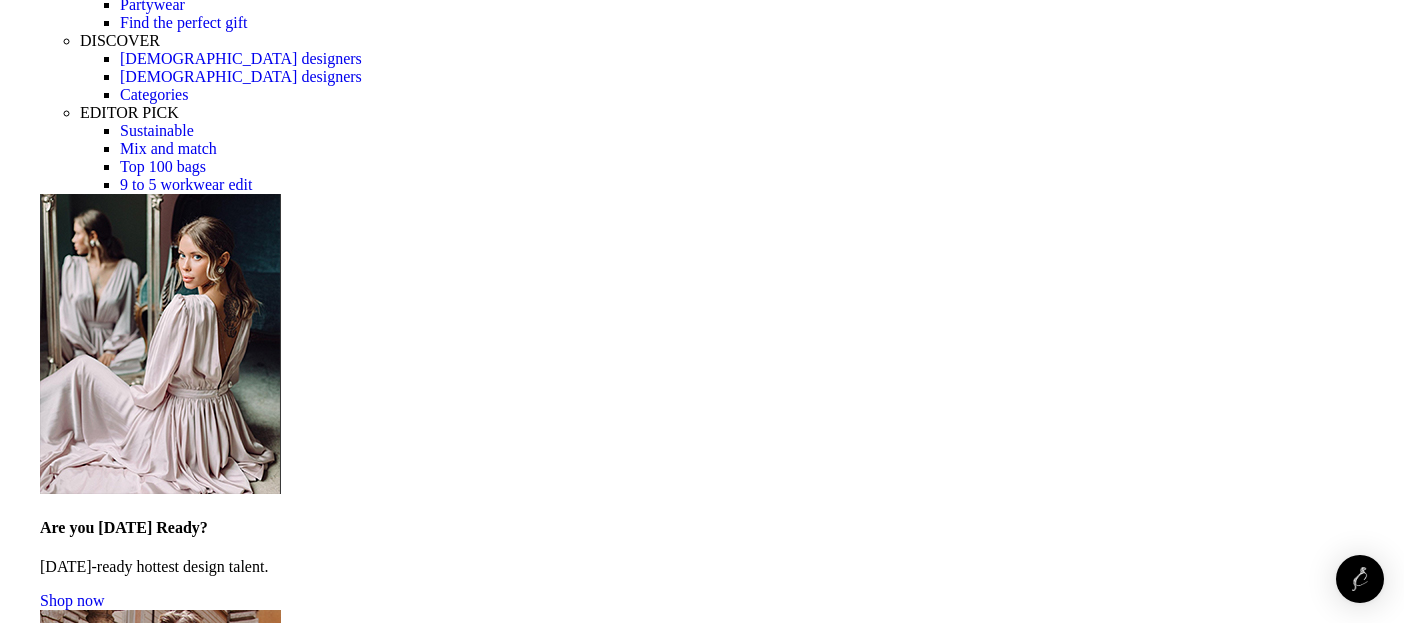 scroll, scrollTop: 1284, scrollLeft: 0, axis: vertical 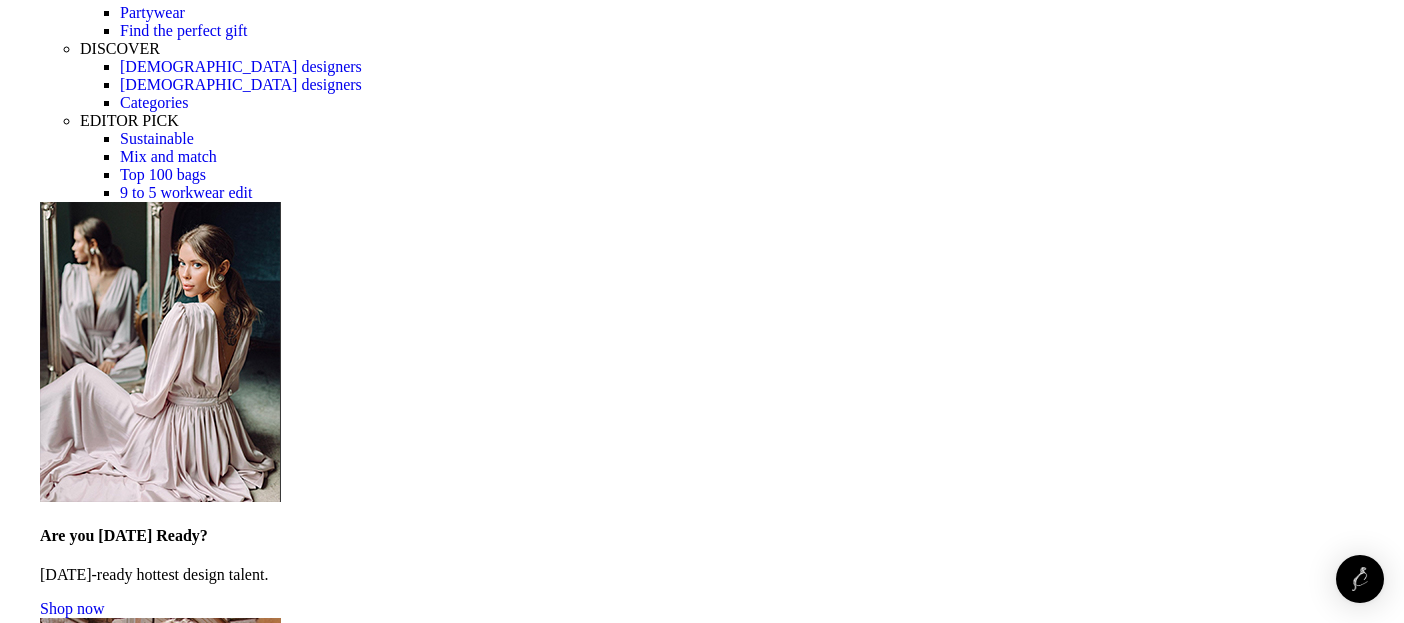 click on "Shipping & Returns" at bounding box center [104, 18857] 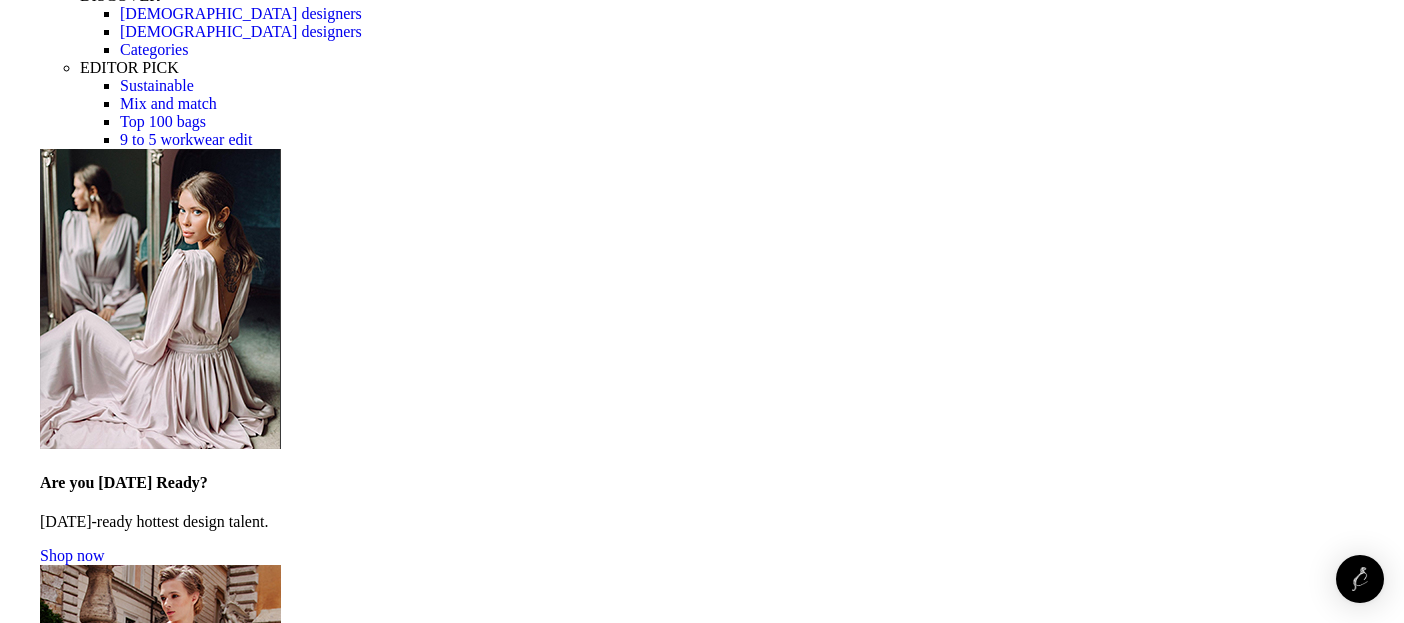 scroll, scrollTop: 0, scrollLeft: 210, axis: horizontal 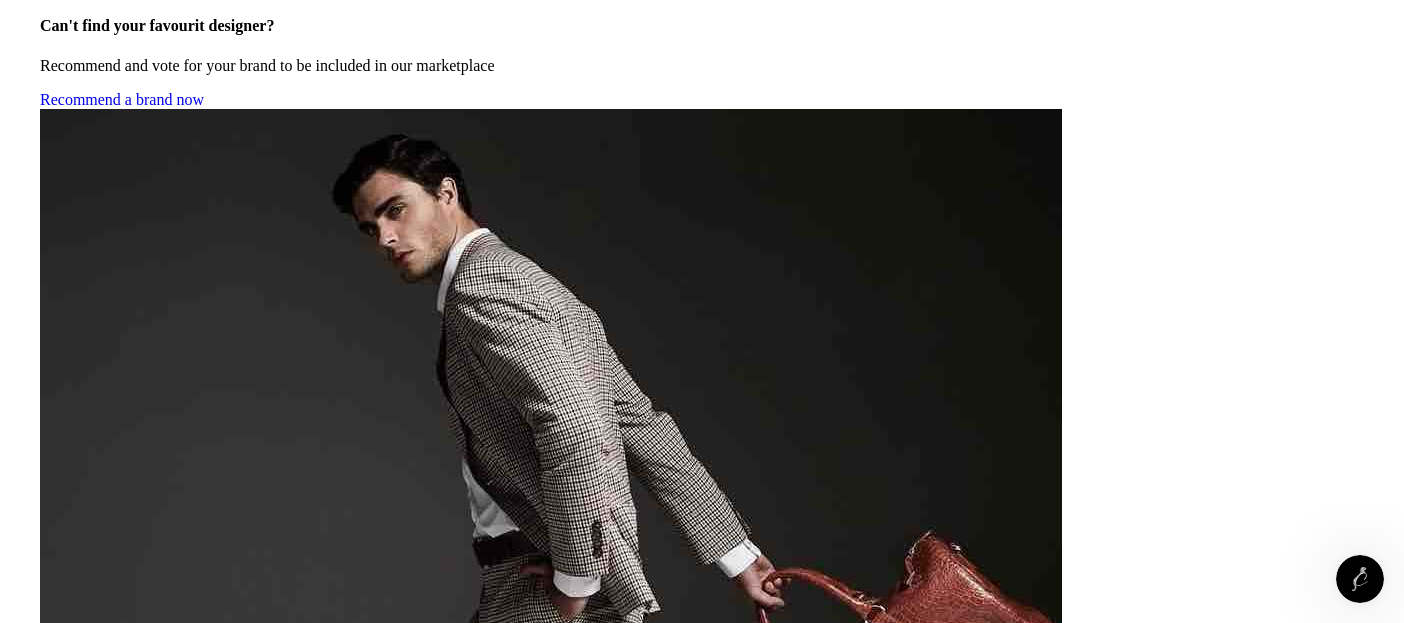 click on "Returns and Refunds" at bounding box center (107, 19651) 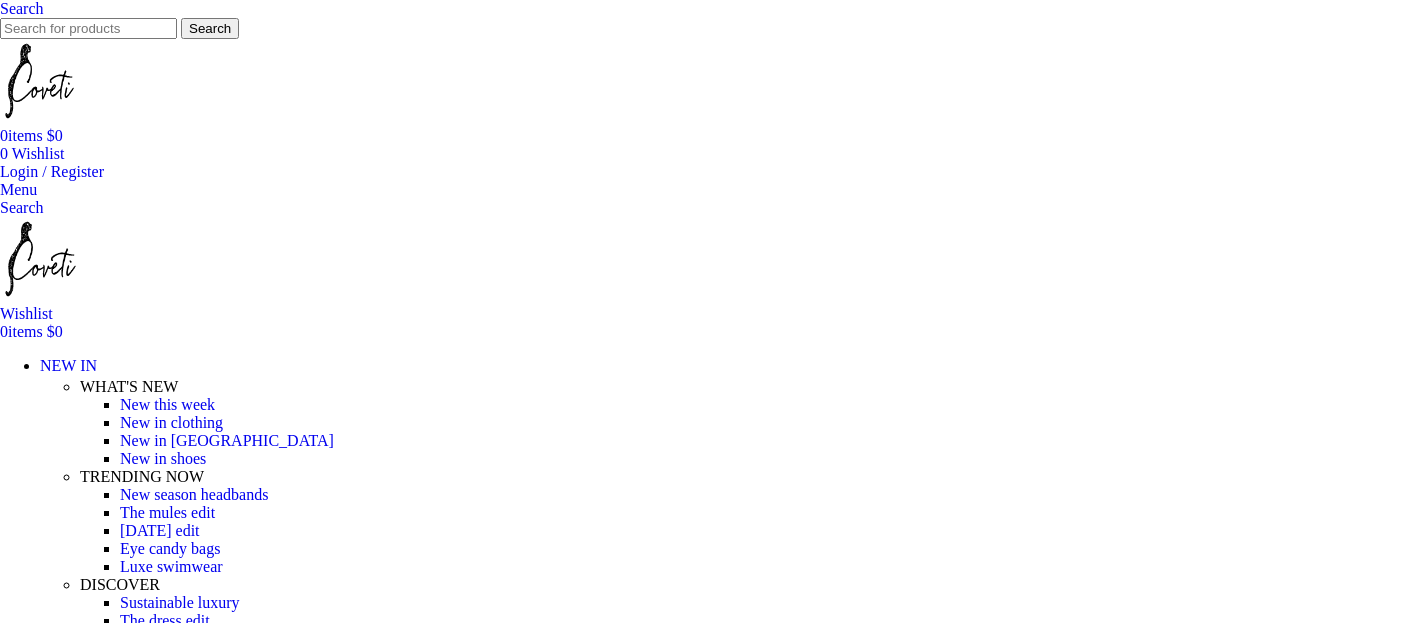 scroll, scrollTop: 0, scrollLeft: 0, axis: both 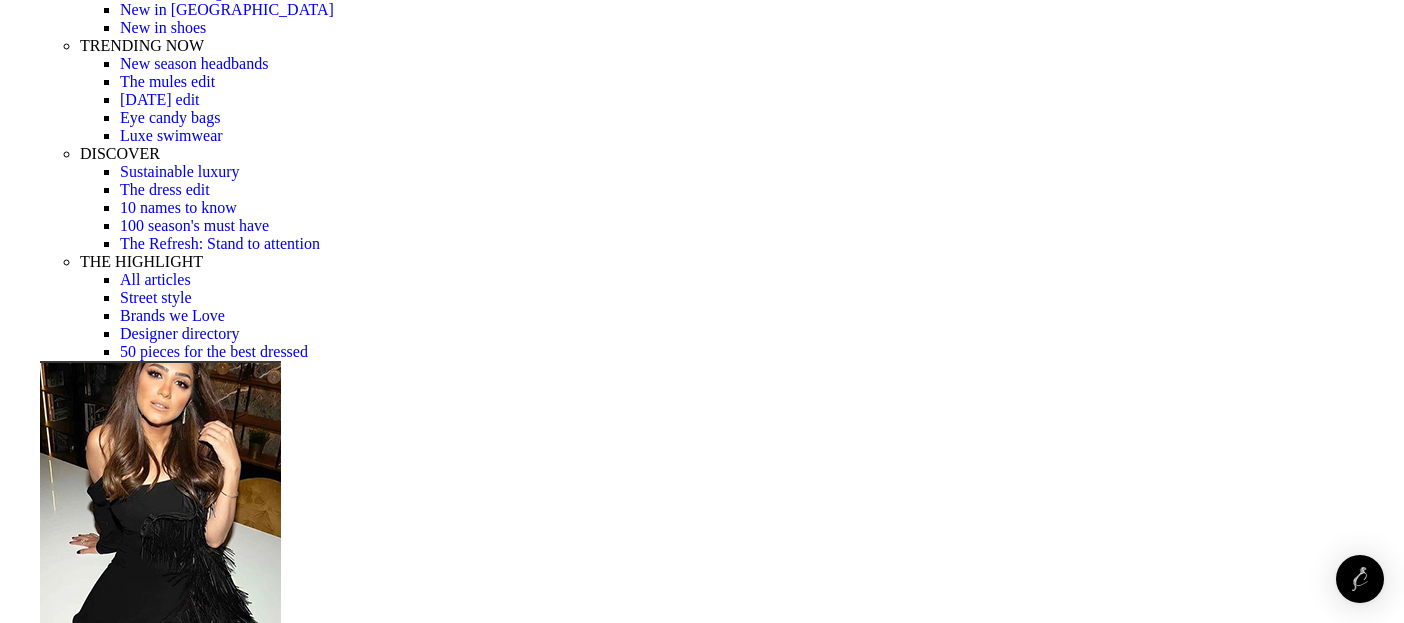 click on "Size Guide" at bounding box center (35, 18812) 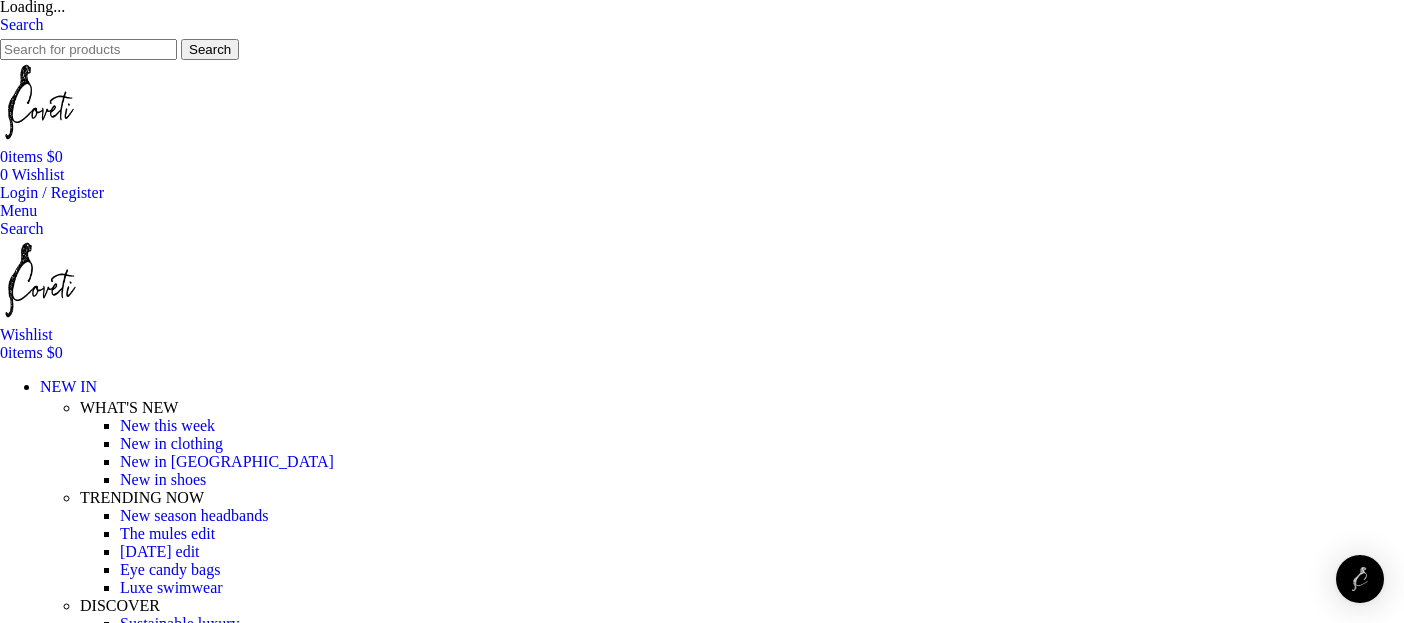 scroll, scrollTop: 106, scrollLeft: 0, axis: vertical 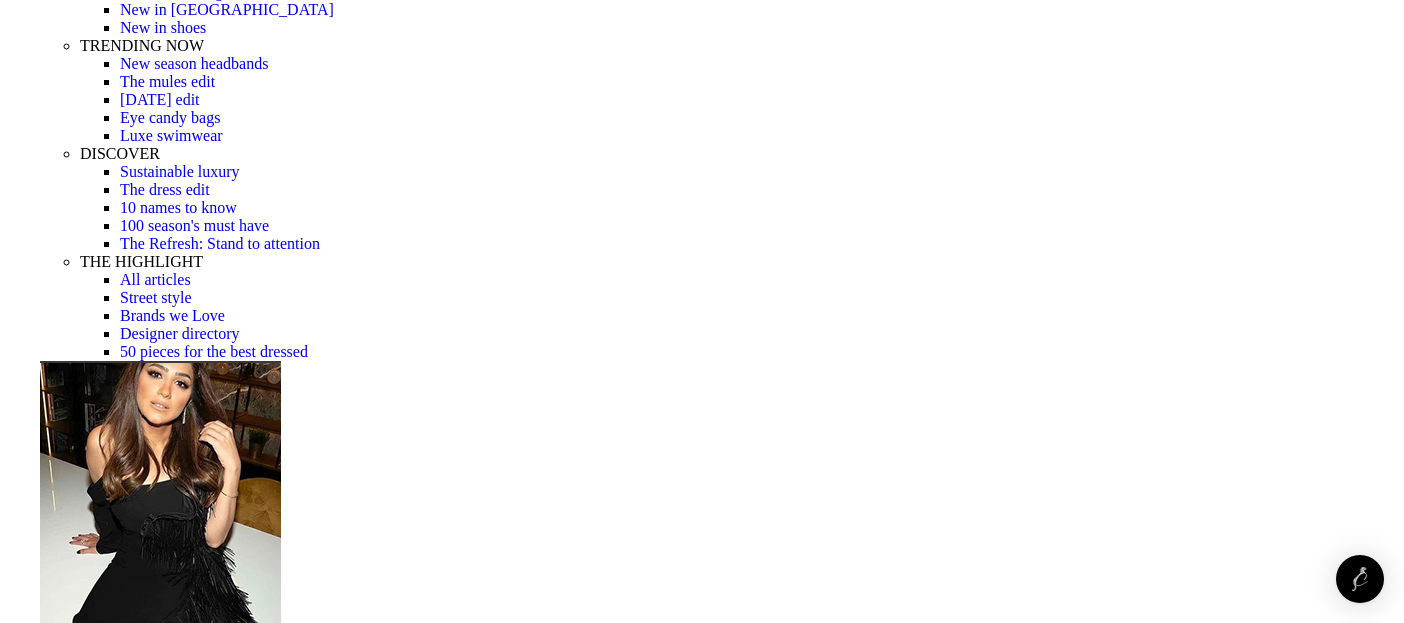 click on "Choose an option 4 UK 6 UK 8 UK 10 UK 12 UK 14 UK" at bounding box center [108, 18834] 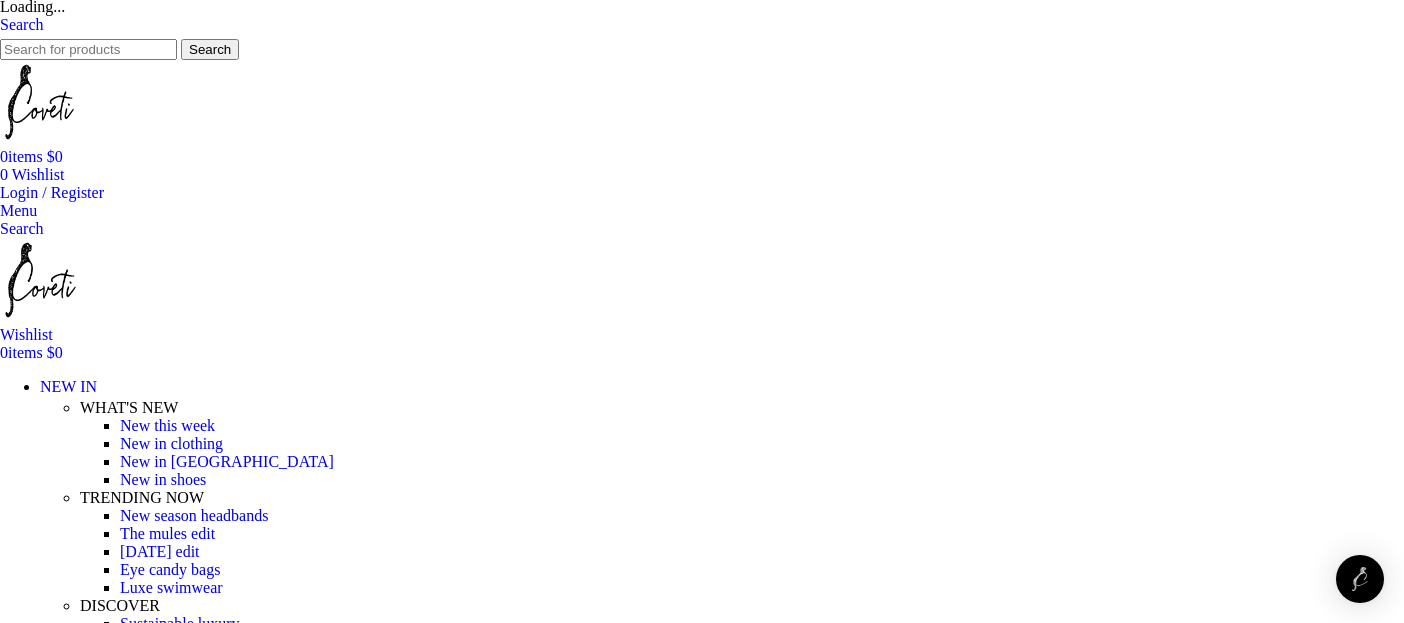 scroll, scrollTop: 250, scrollLeft: 0, axis: vertical 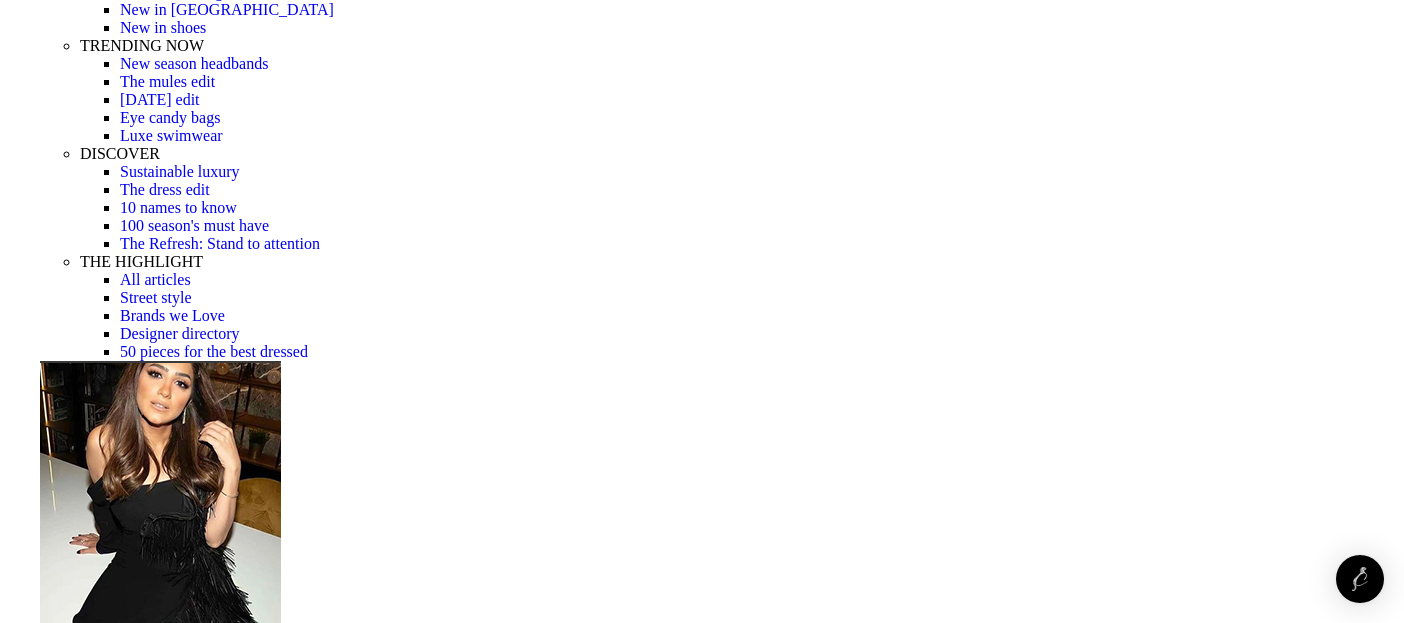 click on "Choose an option 4 UK 6 UK 8 UK 10 UK 12 UK 14 UK" at bounding box center (108, 18834) 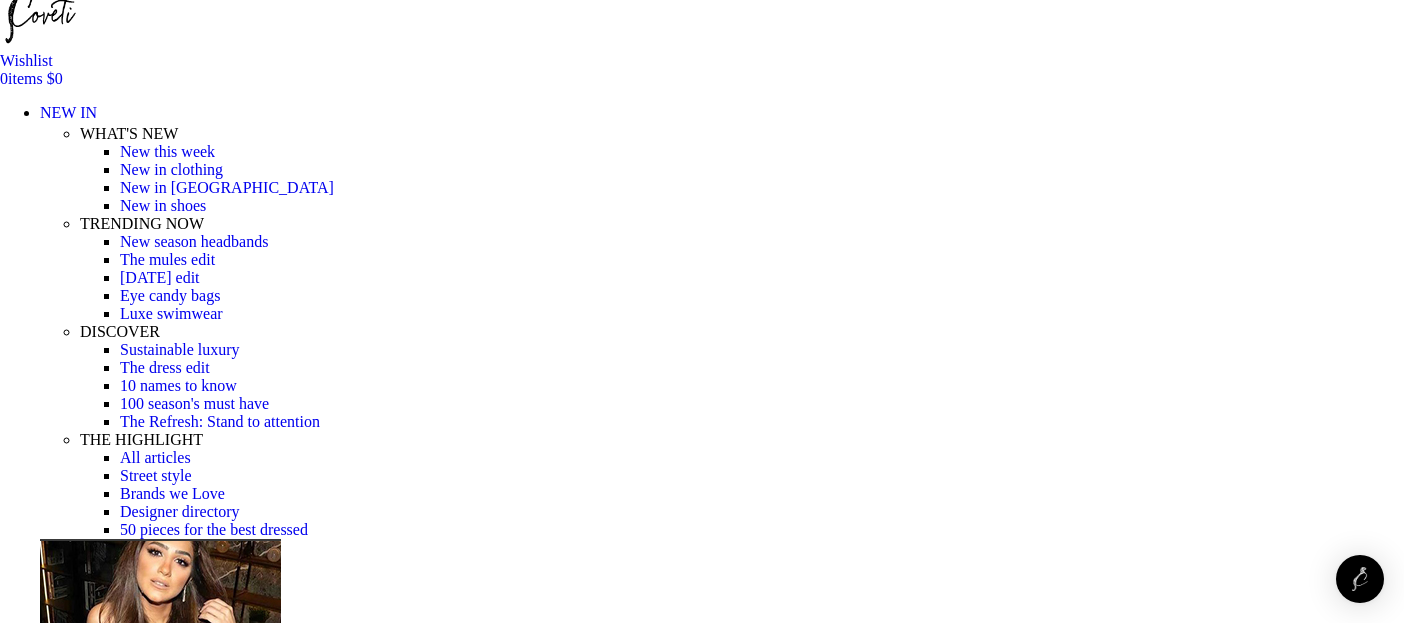 scroll, scrollTop: 253, scrollLeft: 0, axis: vertical 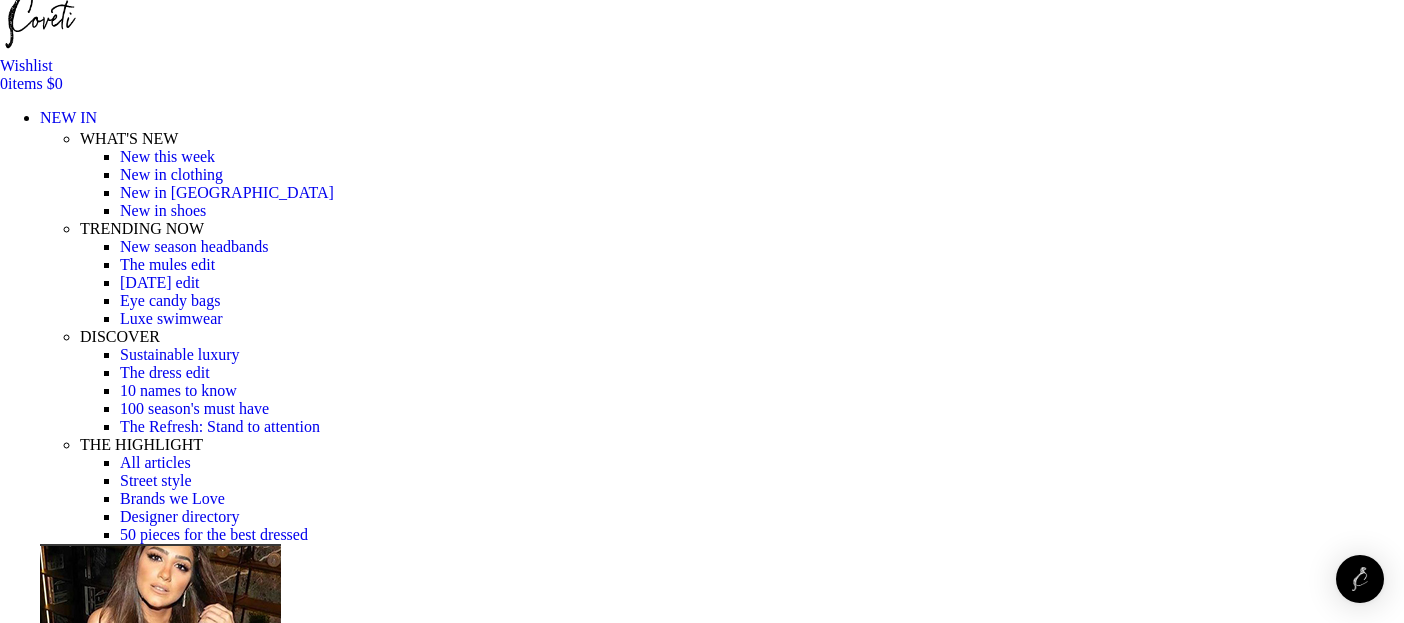 click on "Add to cart" at bounding box center [50, 19058] 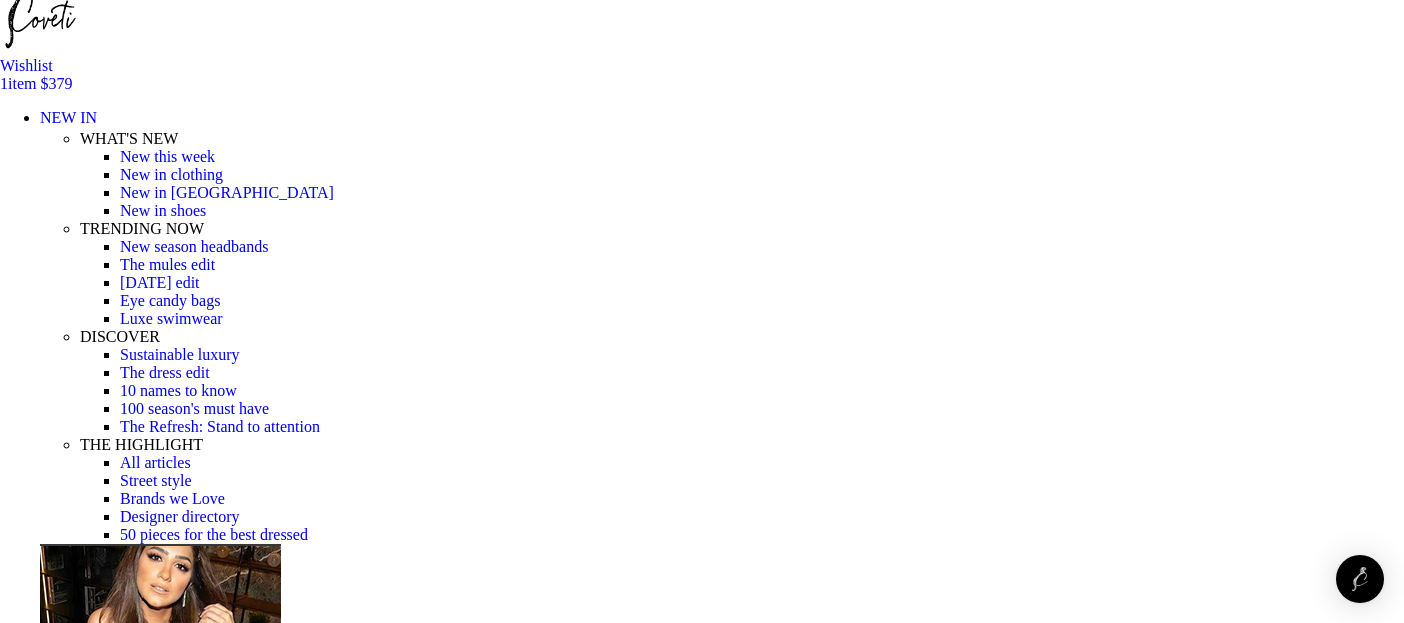 click on "Checkout" at bounding box center (92, 29549) 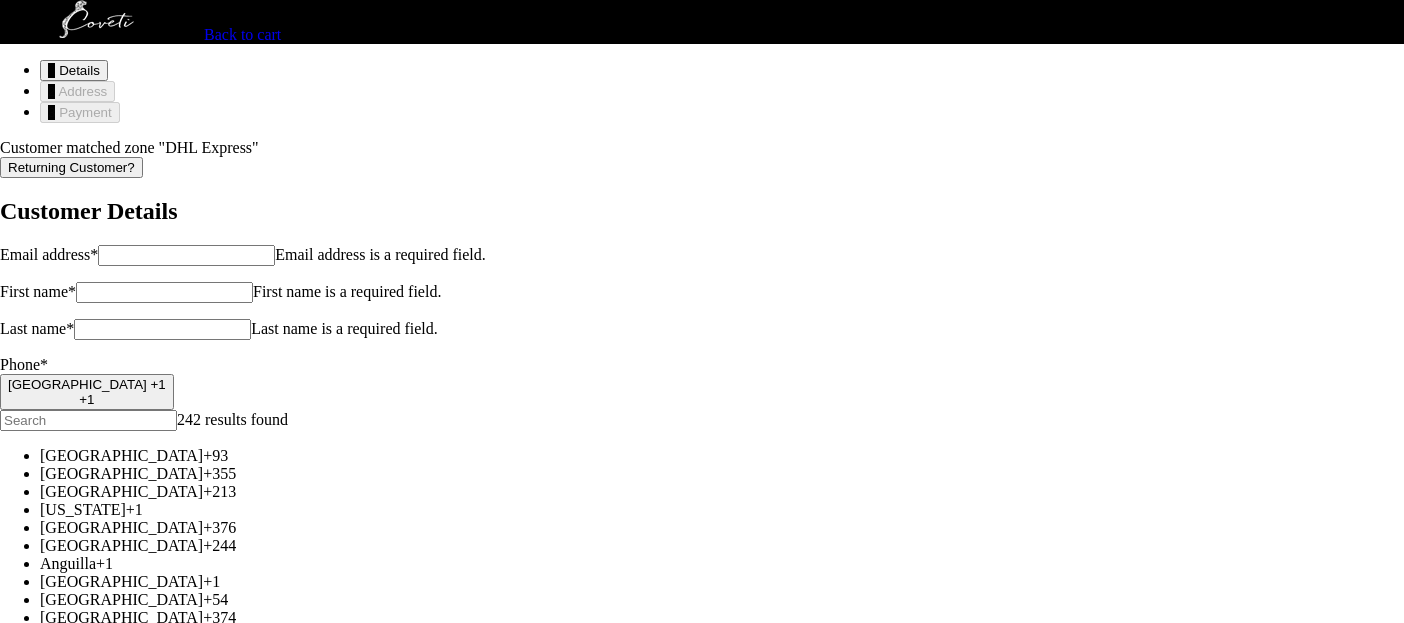 scroll, scrollTop: 0, scrollLeft: 0, axis: both 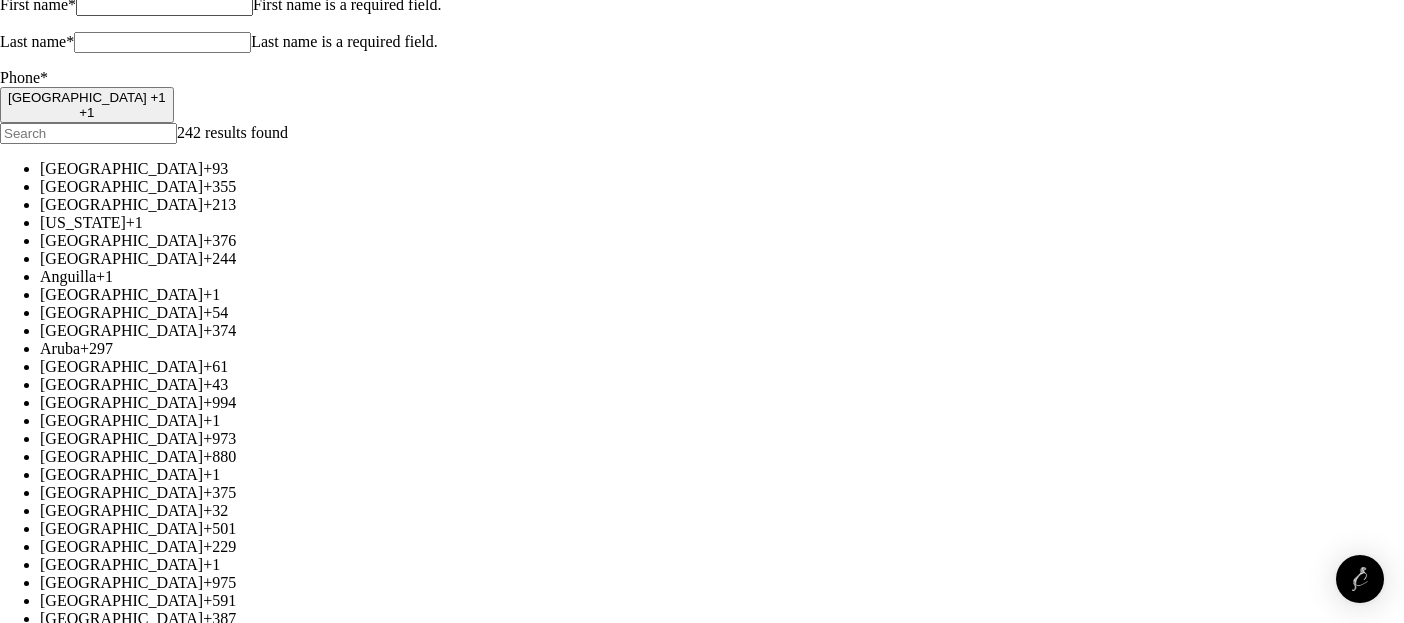 click on "Create an account?" at bounding box center (10, 4596) 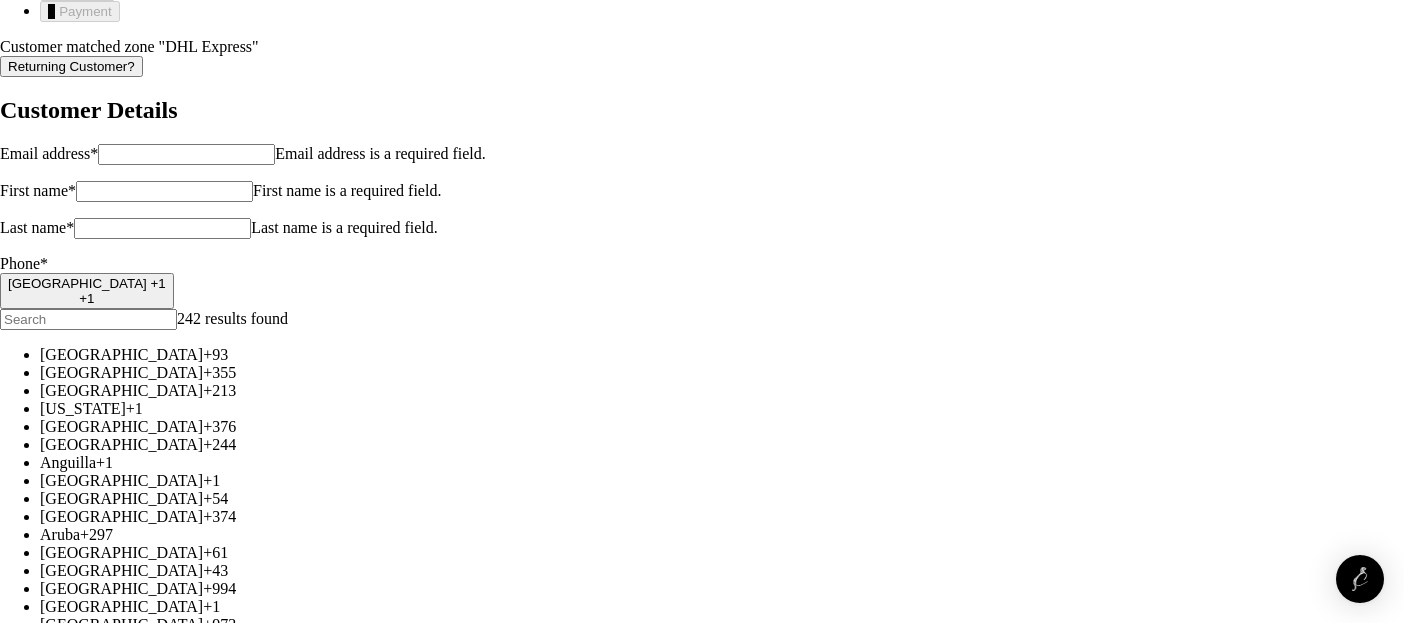 scroll, scrollTop: 0, scrollLeft: 0, axis: both 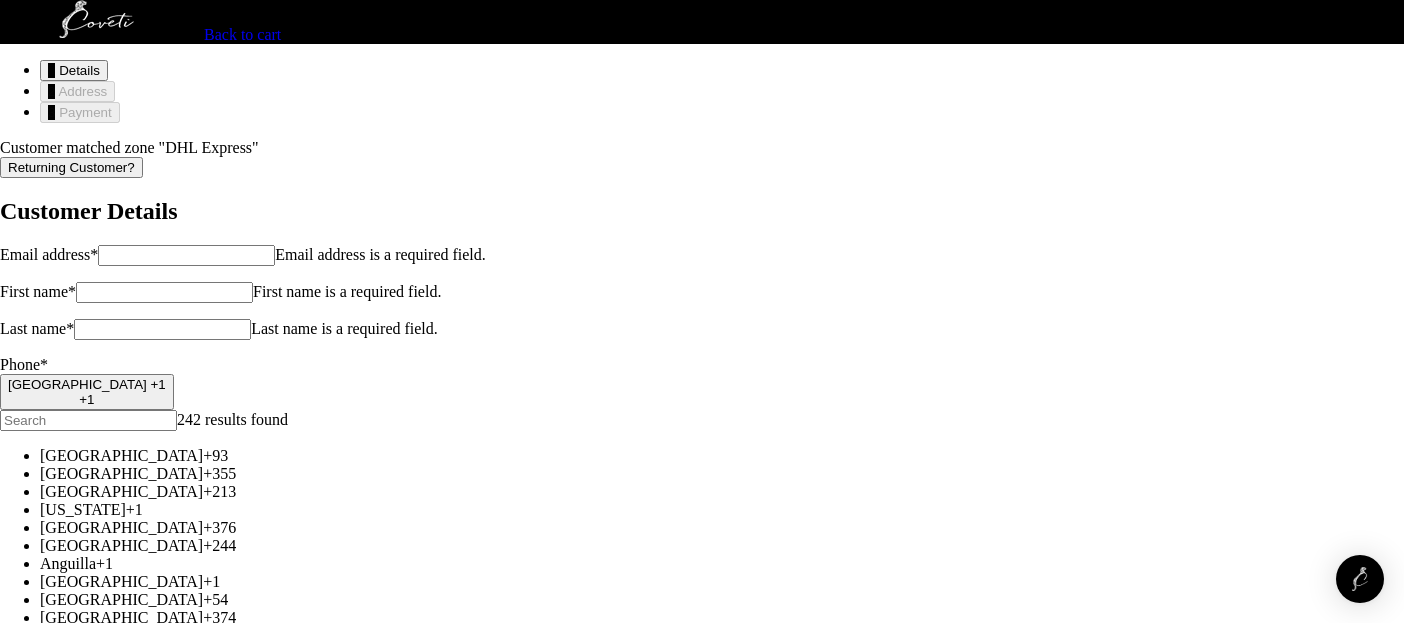 click on "Email address  *" at bounding box center [186, 255] 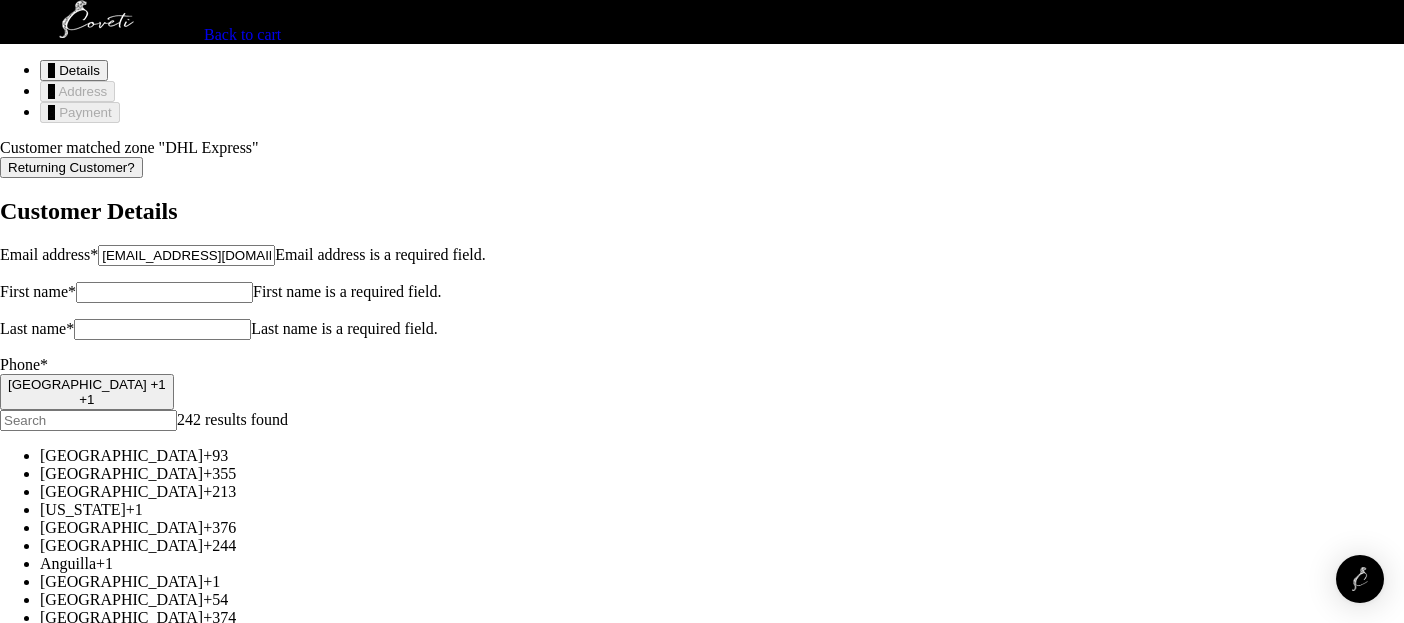 type on "Laetitia" 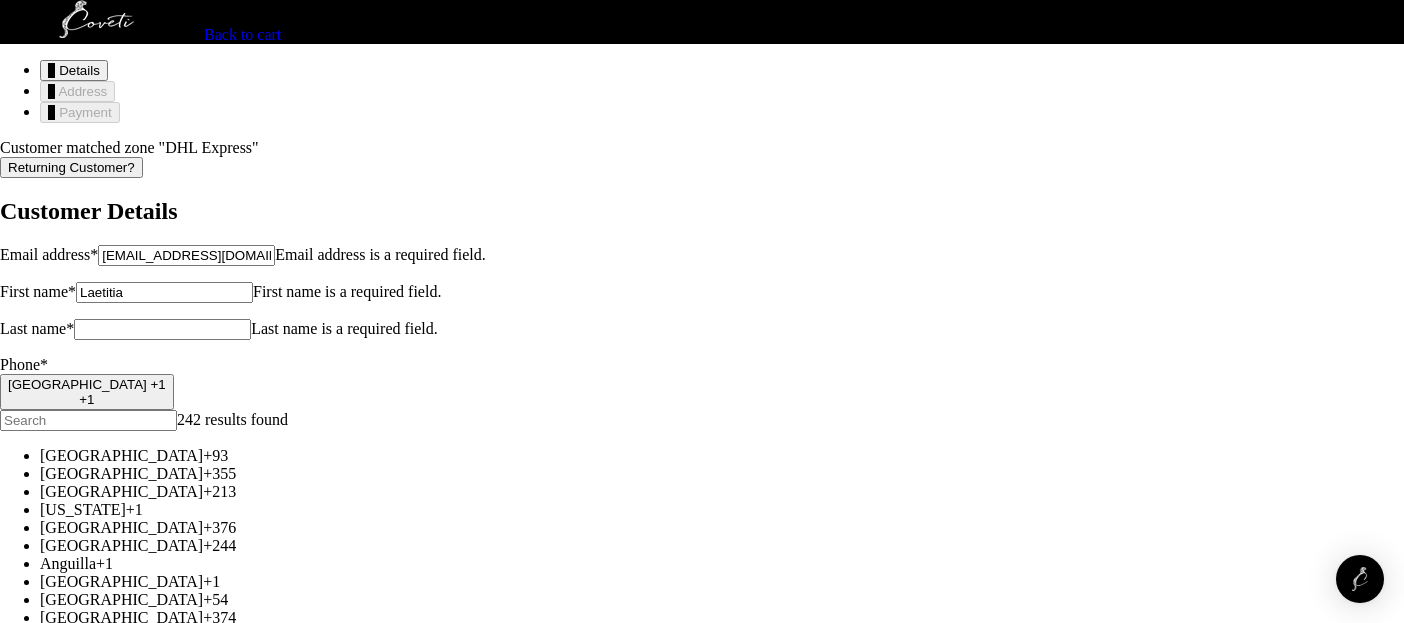 type on "Rambhowan" 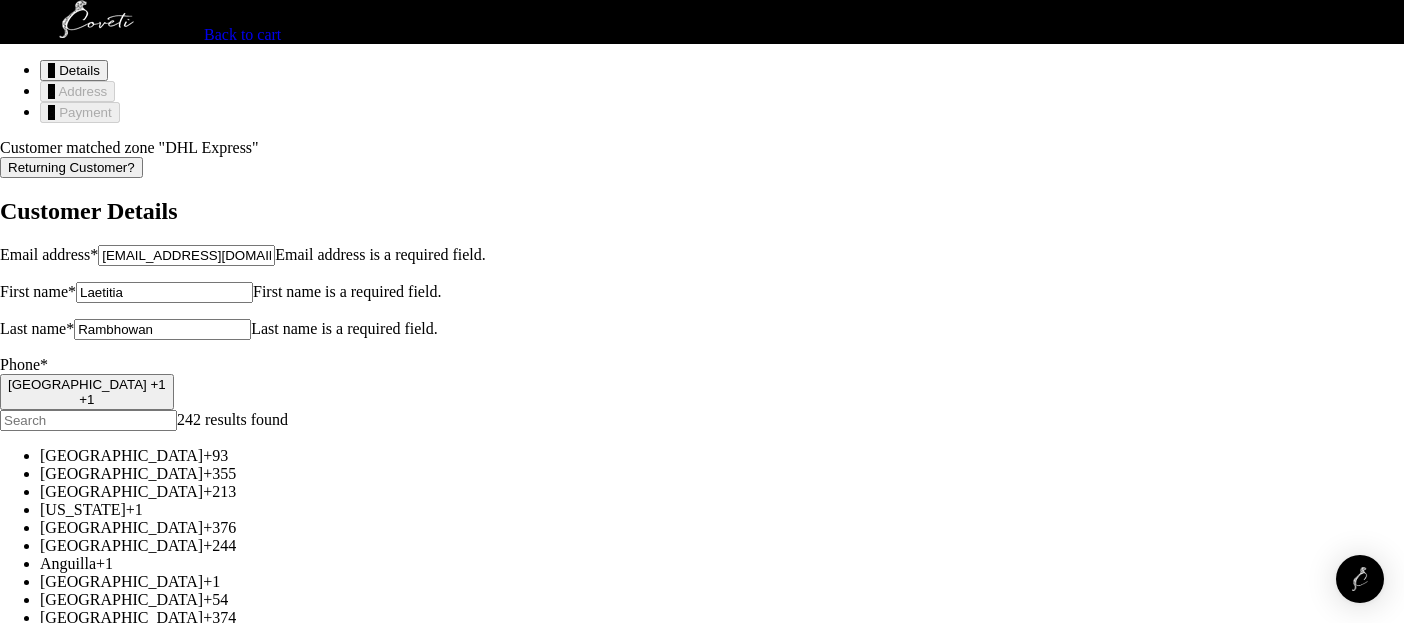 type on "[PHONE_NUMBER]" 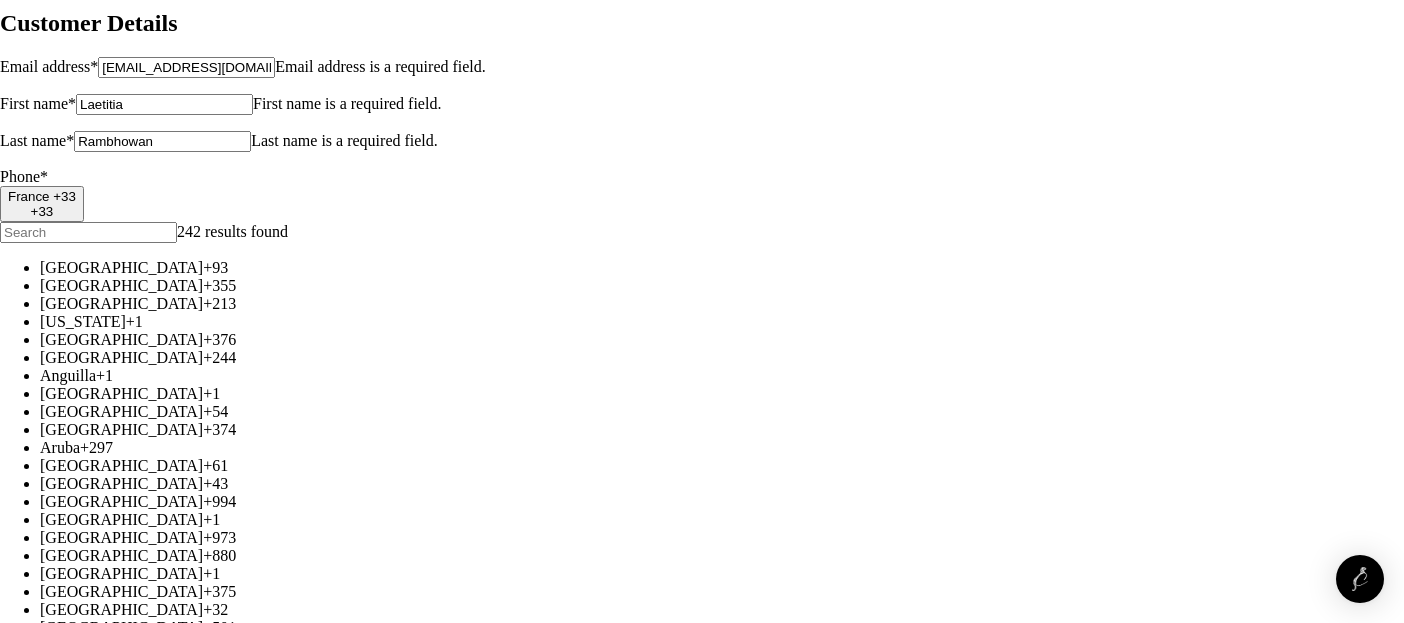 click on "Continue" at bounding box center (34, 4732) 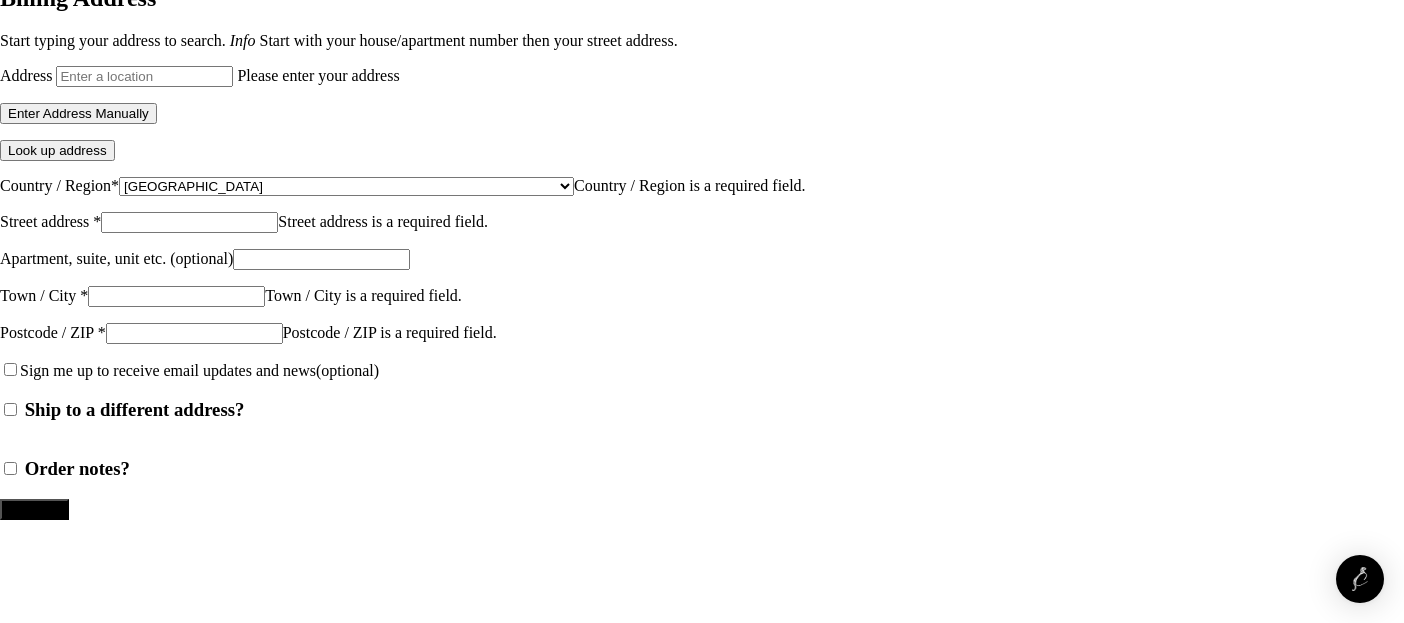 scroll, scrollTop: 0, scrollLeft: 0, axis: both 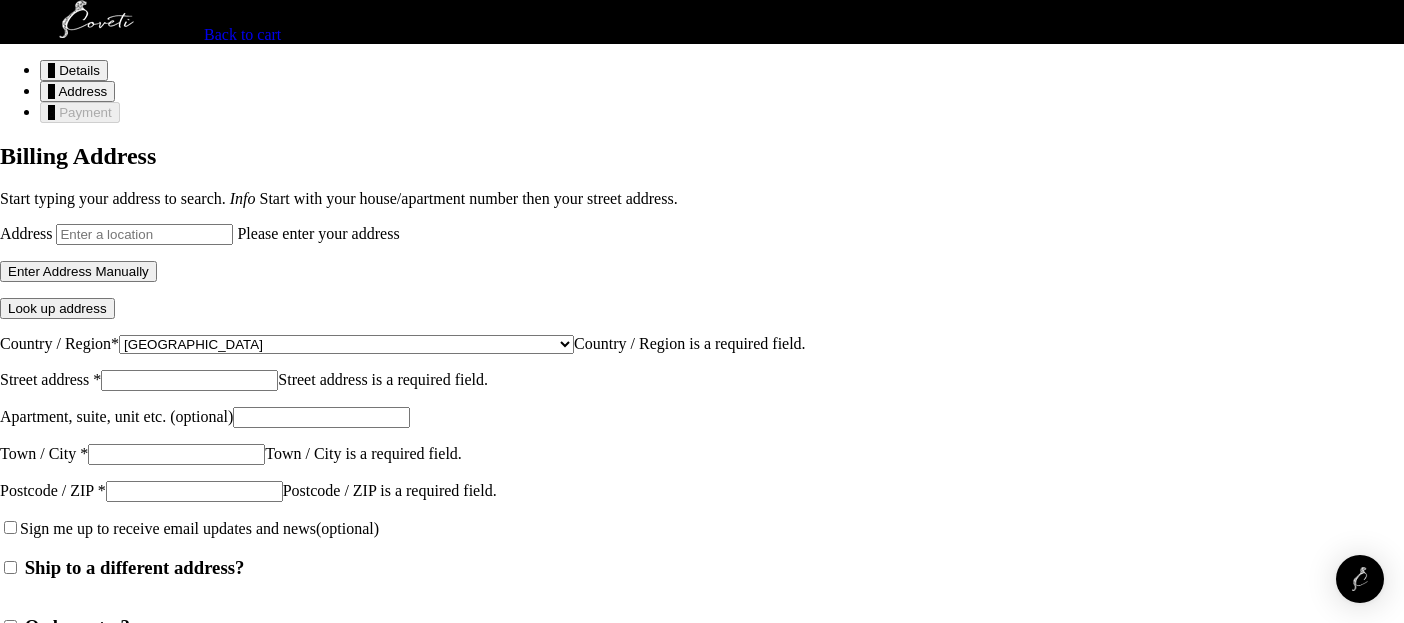 click on "Address" at bounding box center (144, 234) 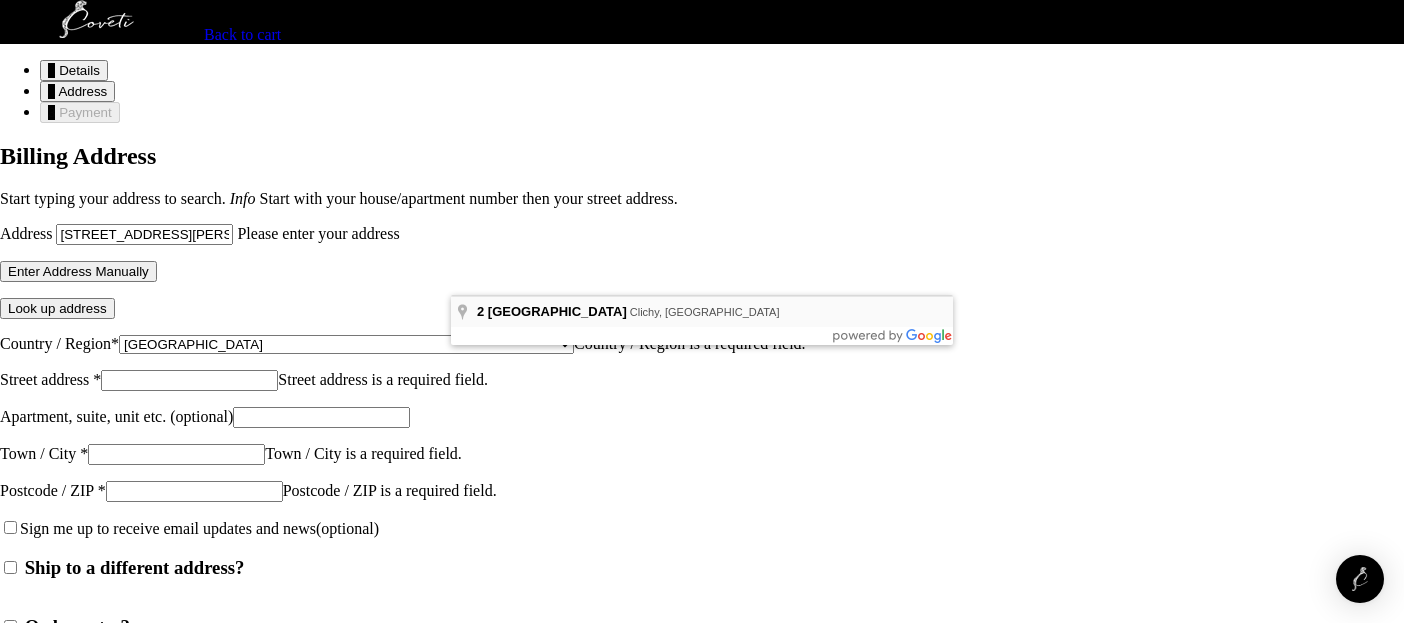 type on "[STREET_ADDRESS]" 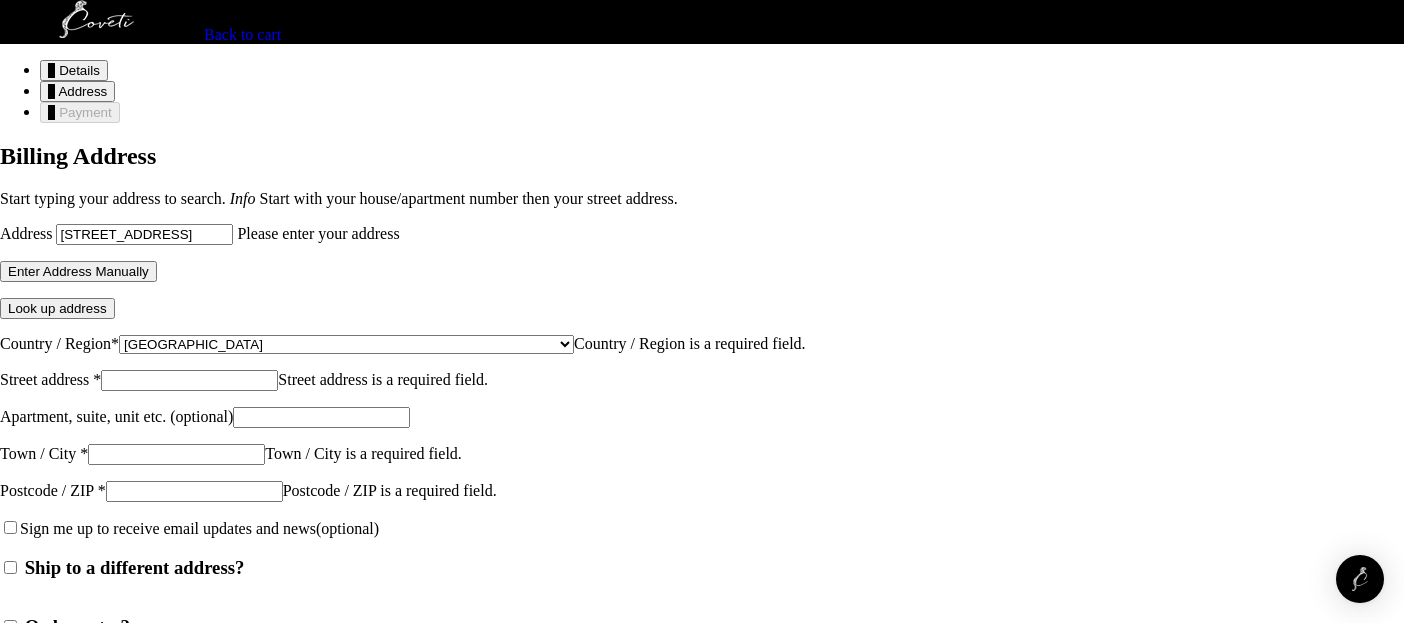 select on "FR" 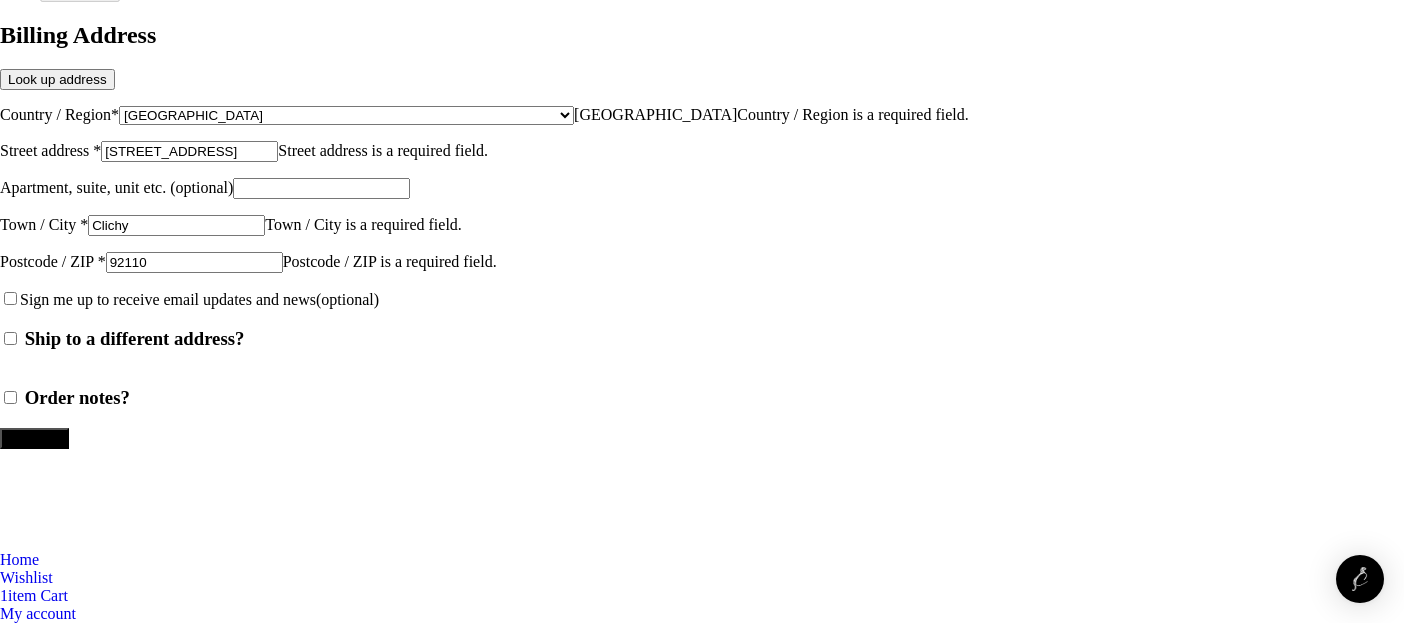 scroll, scrollTop: 535, scrollLeft: 0, axis: vertical 